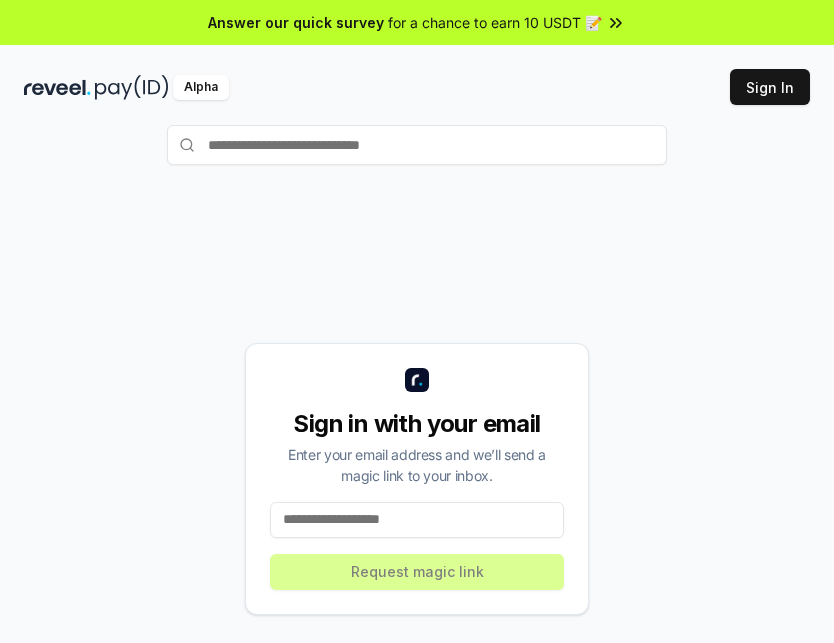 scroll, scrollTop: 0, scrollLeft: 0, axis: both 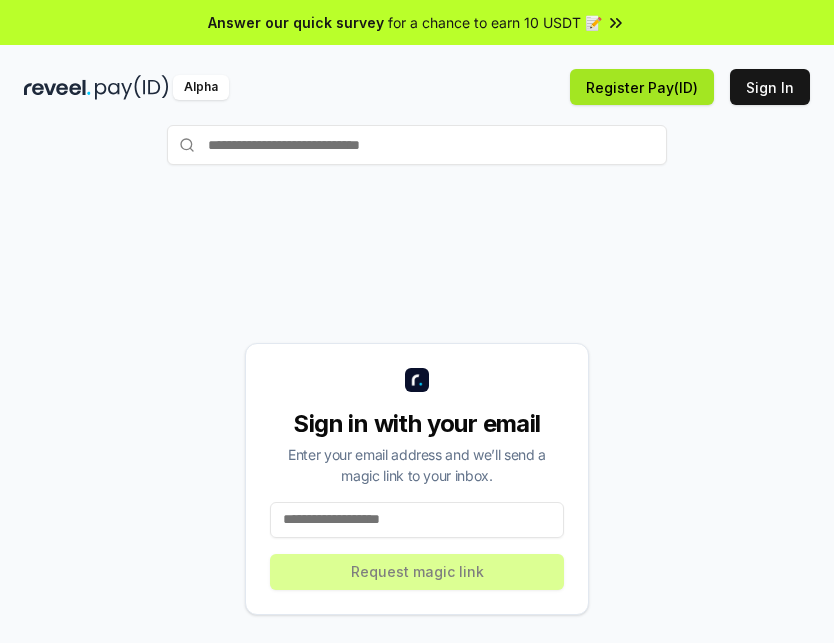 click on "Register Pay(ID)" at bounding box center (642, 87) 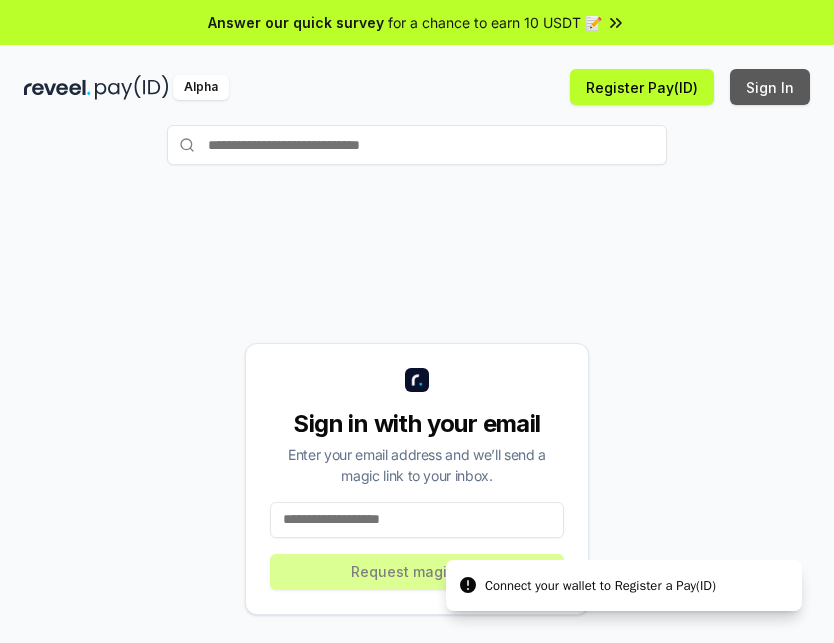 click on "Sign In" at bounding box center (770, 87) 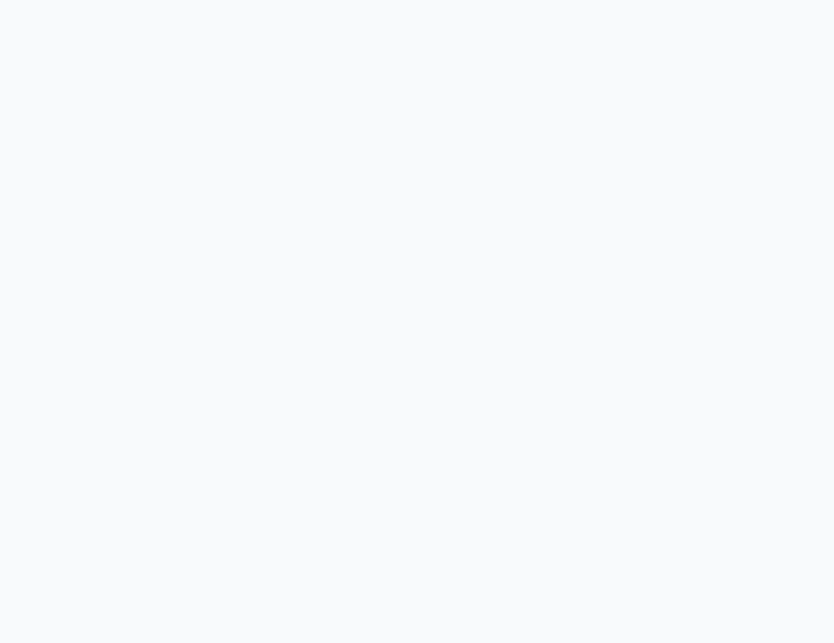 scroll, scrollTop: 0, scrollLeft: 0, axis: both 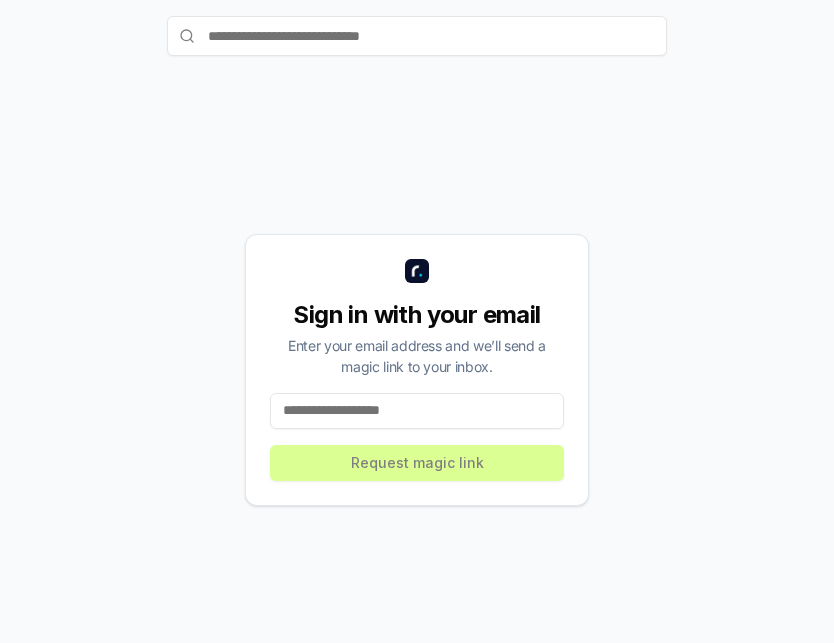 click at bounding box center (417, 411) 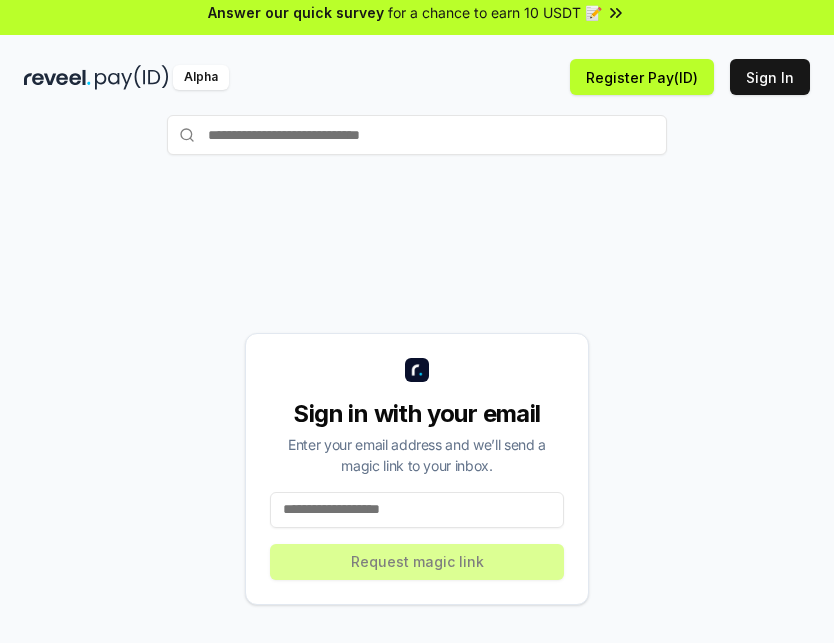 scroll, scrollTop: 0, scrollLeft: 0, axis: both 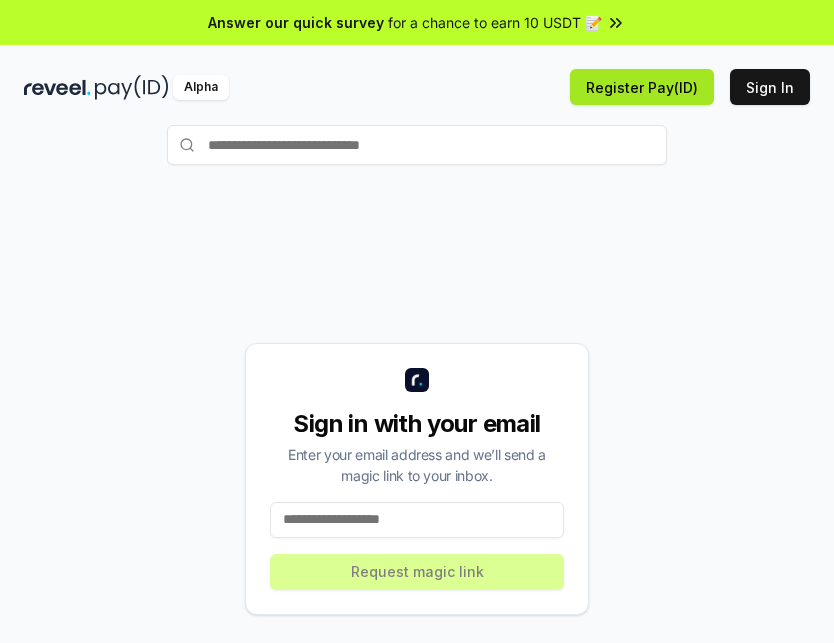 click on "Register Pay(ID)" at bounding box center (642, 87) 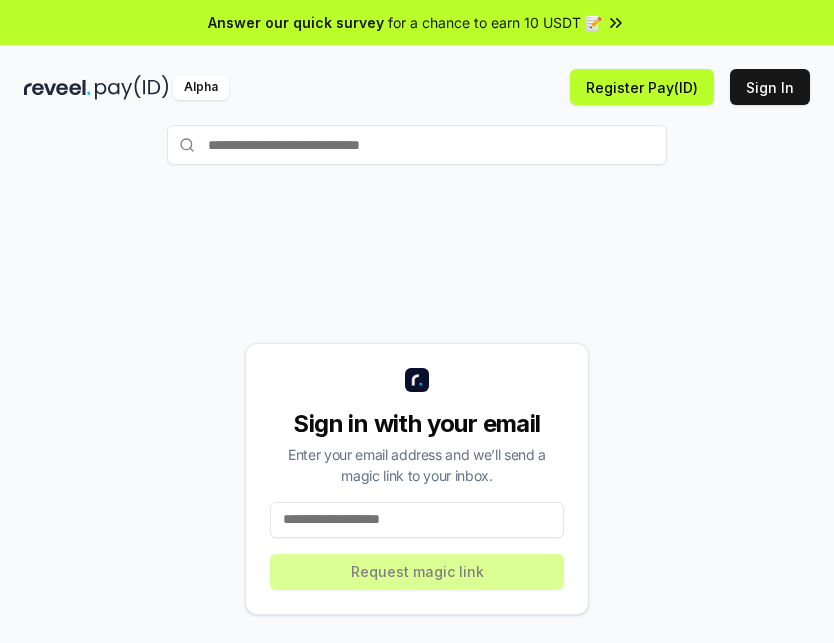 click at bounding box center [417, 520] 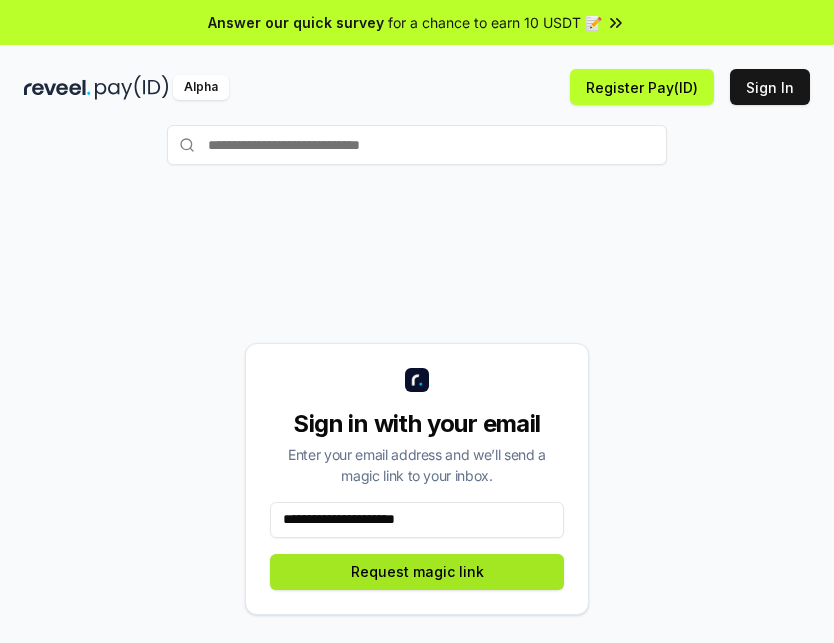 type on "**********" 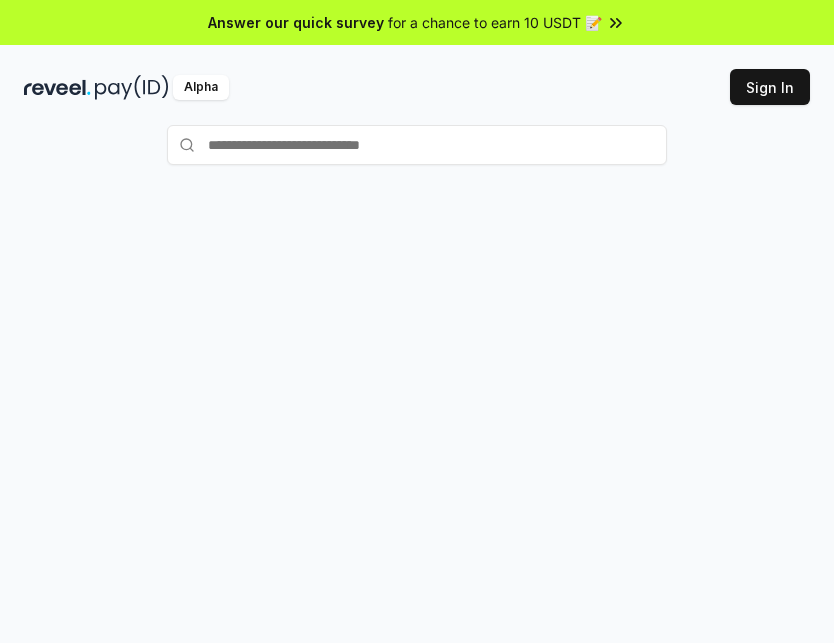 scroll, scrollTop: 0, scrollLeft: 0, axis: both 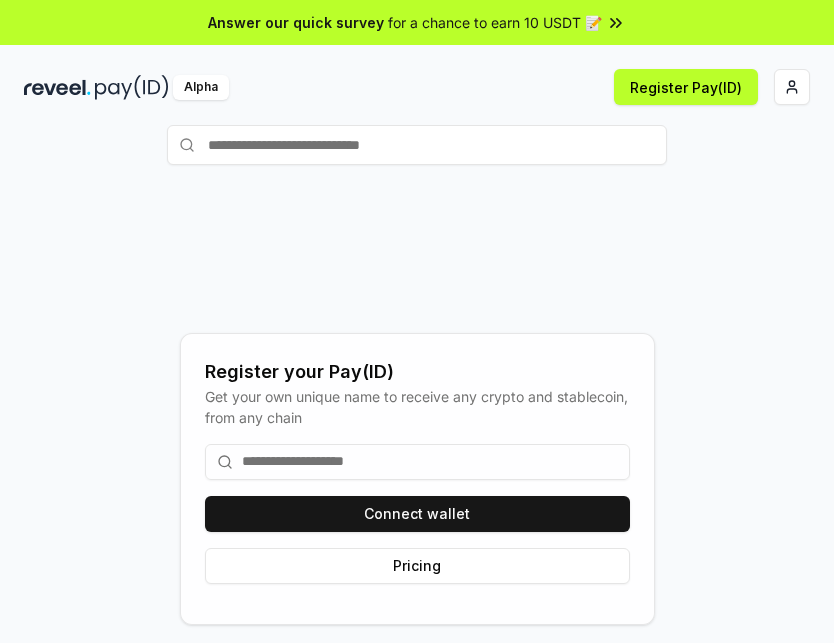 click at bounding box center (417, 462) 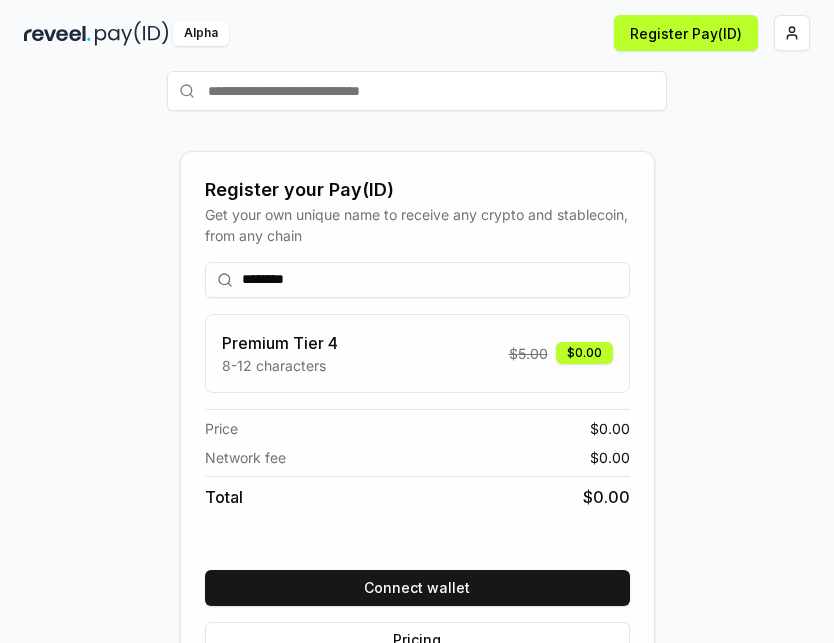 scroll, scrollTop: 100, scrollLeft: 0, axis: vertical 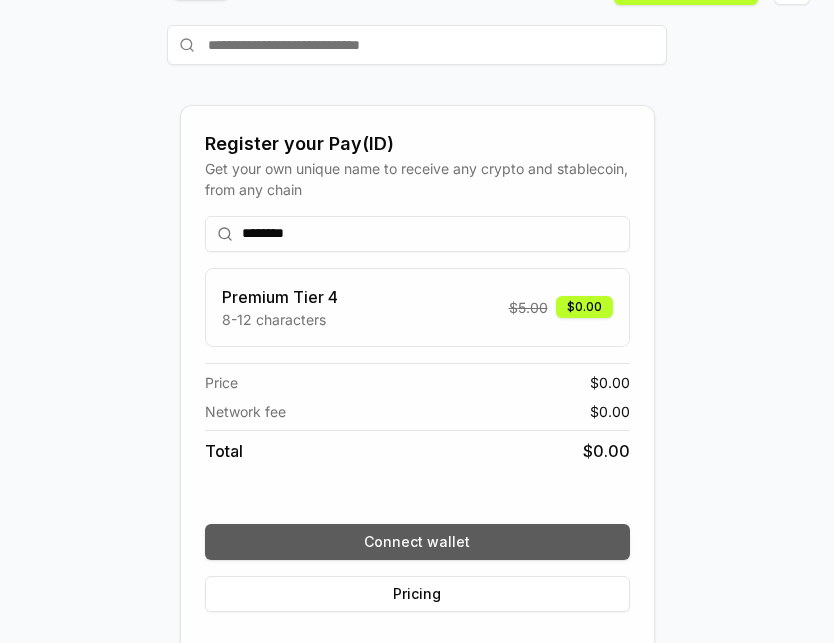 type on "********" 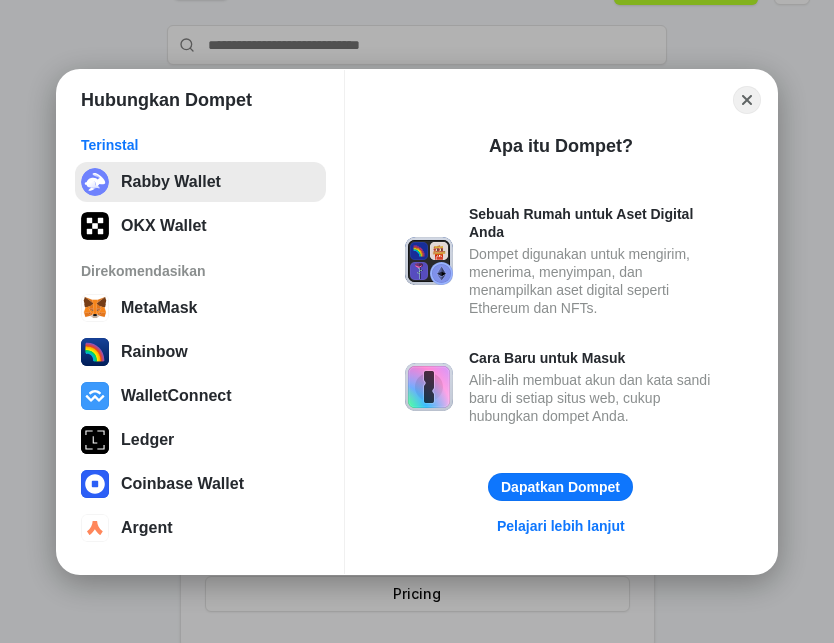 click on "Rabby Wallet" at bounding box center (200, 182) 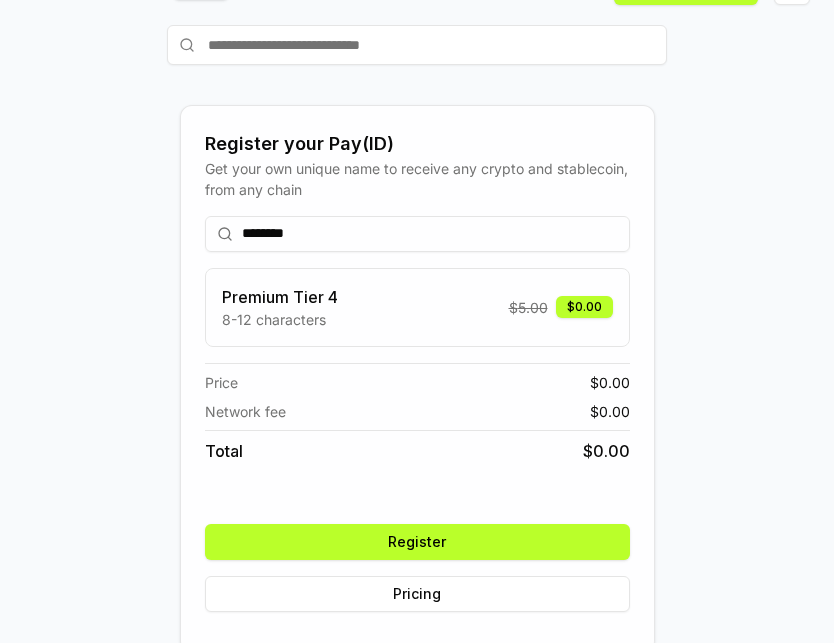 click on "Register" at bounding box center (417, 542) 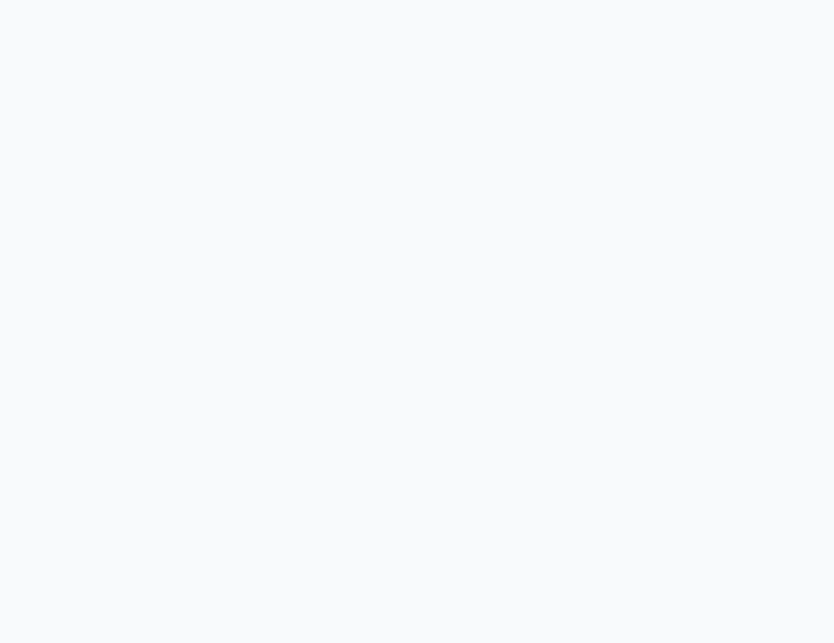 scroll, scrollTop: 0, scrollLeft: 0, axis: both 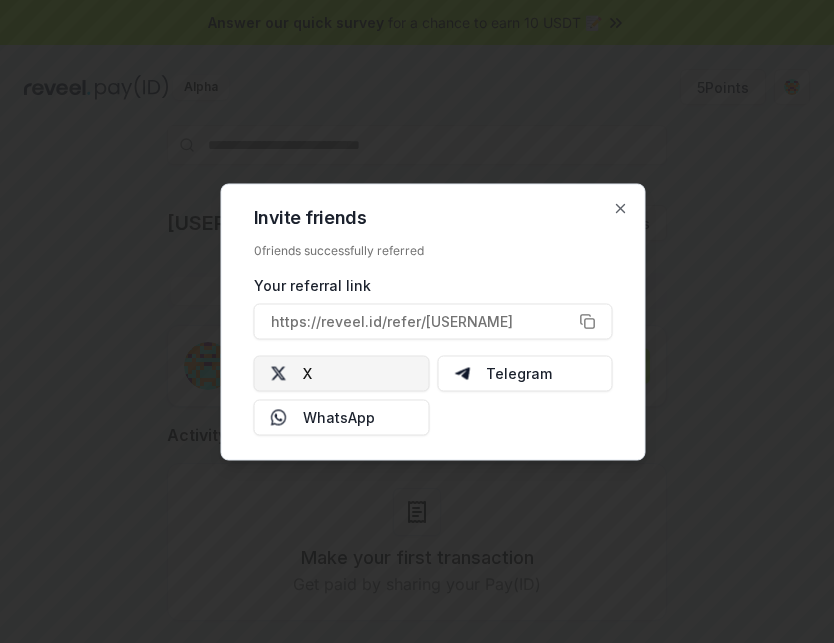 click on "X" at bounding box center [342, 373] 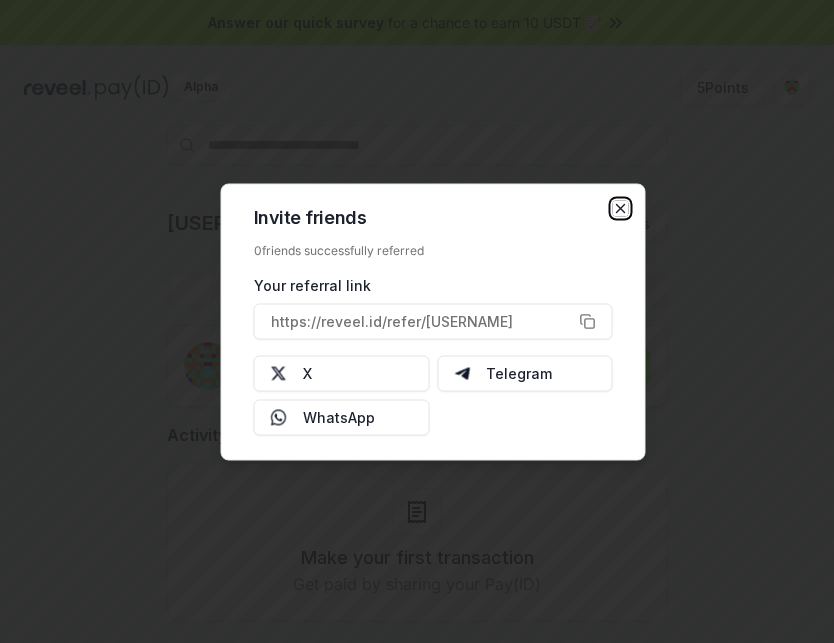 click 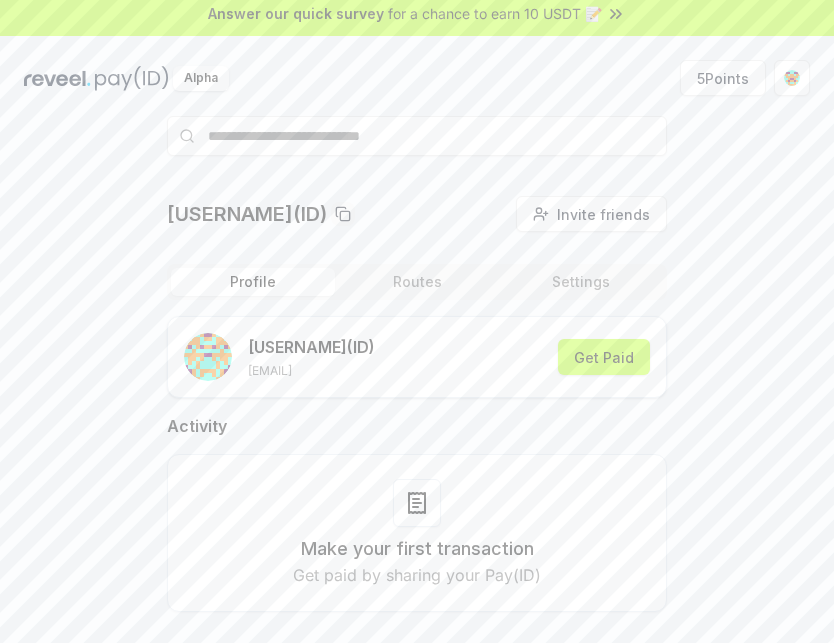 scroll, scrollTop: 0, scrollLeft: 0, axis: both 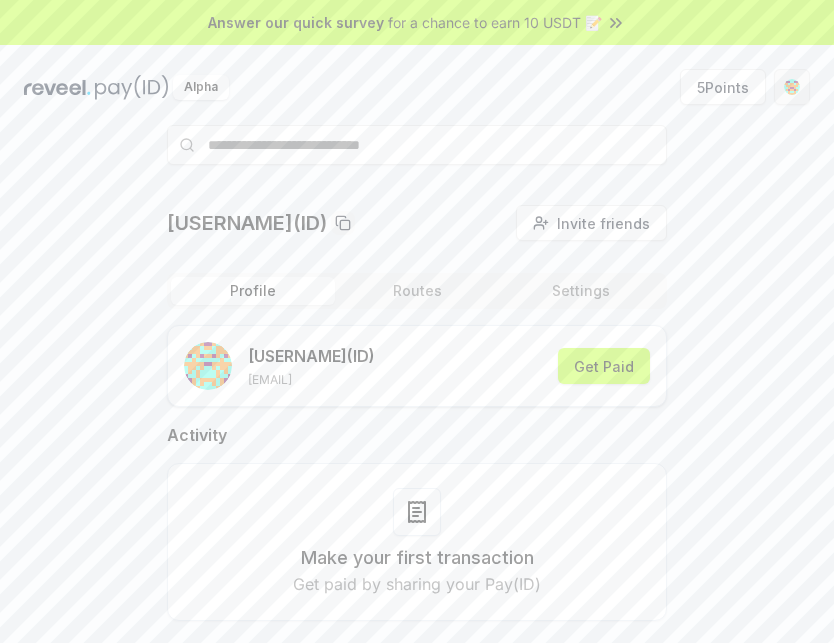 click on "Answer our quick survey for a chance to earn 10 USDT 📝 Alpha   5  Points [USERNAME](ID) Invite friends Invite Profile Routes Settings [USERNAME] (ID) [EMAIL] Get Paid Activity Make your first transaction Get paid by sharing your Pay(ID)" at bounding box center (417, 321) 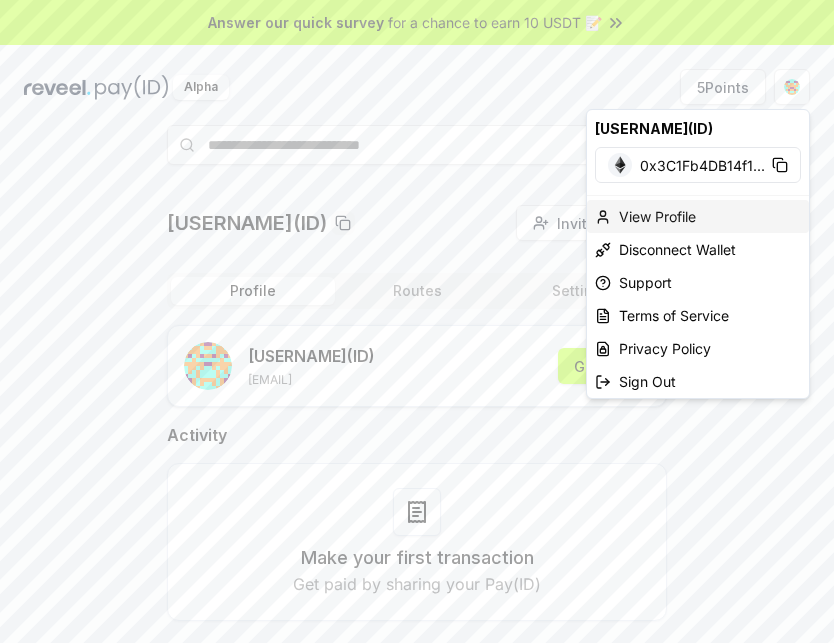click on "View Profile" at bounding box center (698, 216) 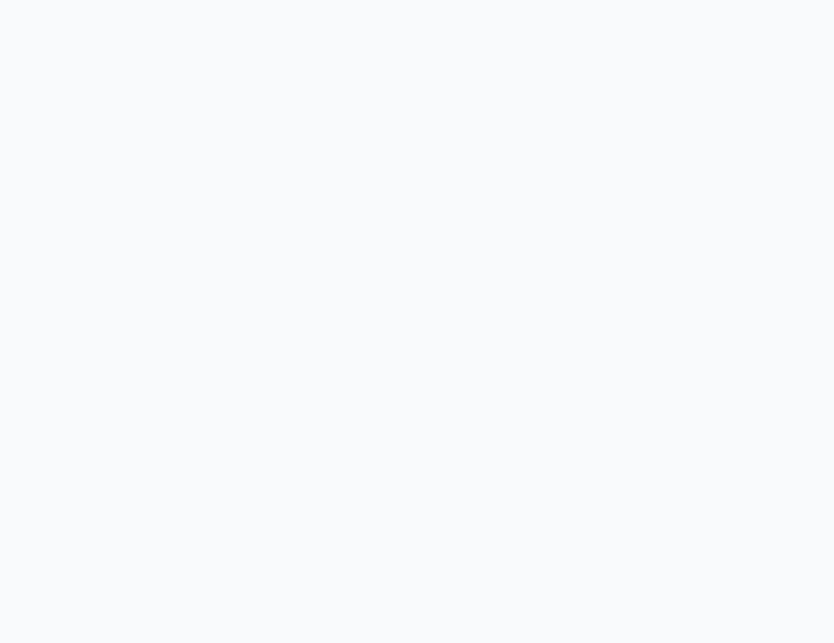scroll, scrollTop: 0, scrollLeft: 0, axis: both 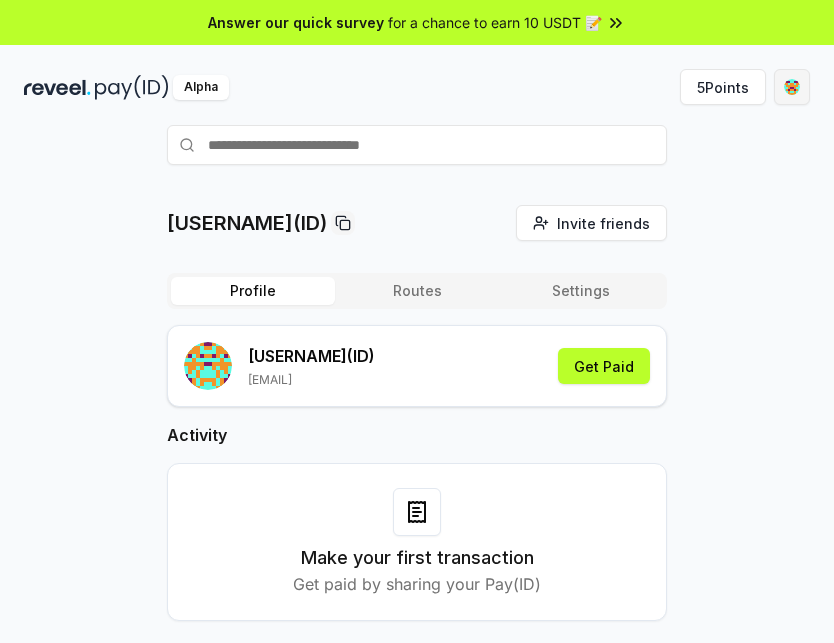 click on "Answer our quick survey for a chance to earn 10 USDT 📝 Alpha   5  Points [USERNAME](ID) Invite friends Invite Profile Routes Settings [USERNAME] (ID) [EMAIL] Get Paid Activity Make your first transaction Get paid by sharing your Pay(ID)" at bounding box center (417, 321) 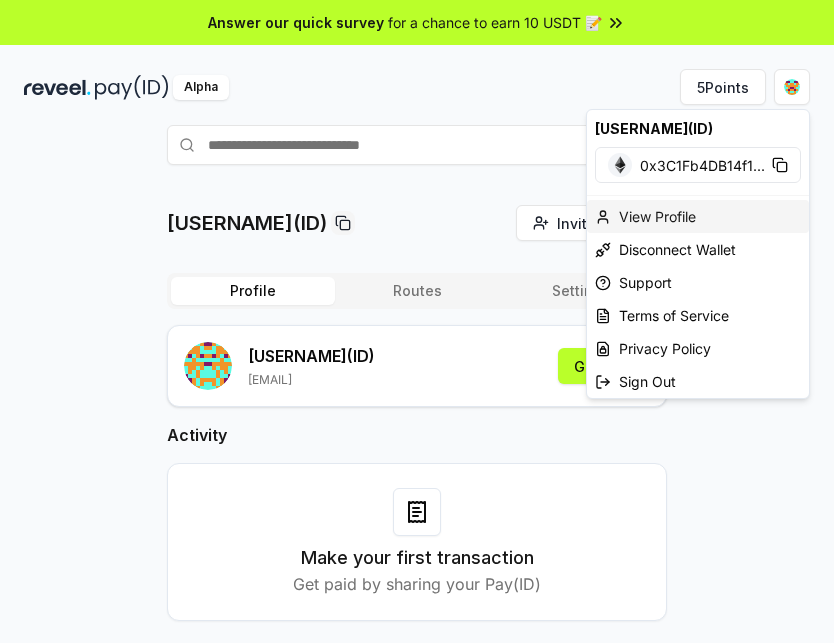click on "View Profile" at bounding box center [698, 216] 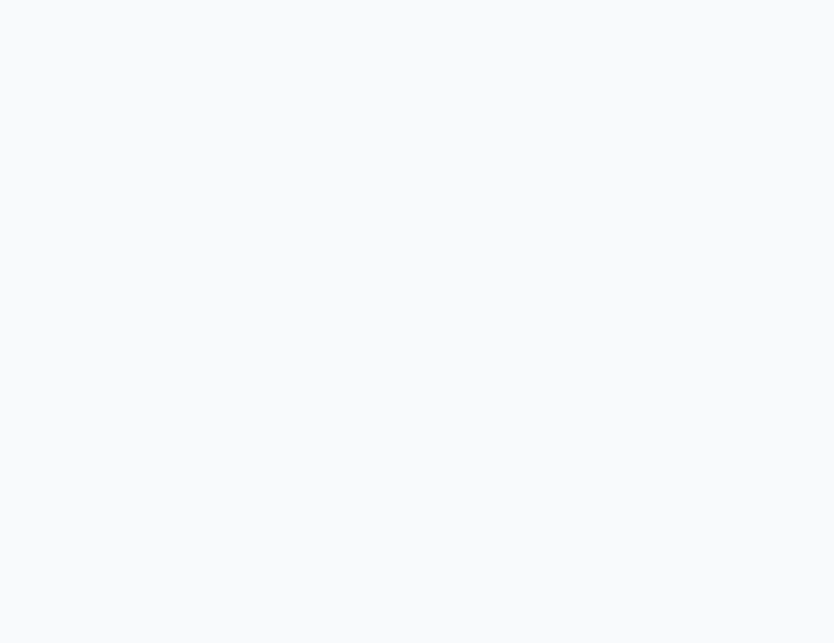 scroll, scrollTop: 0, scrollLeft: 0, axis: both 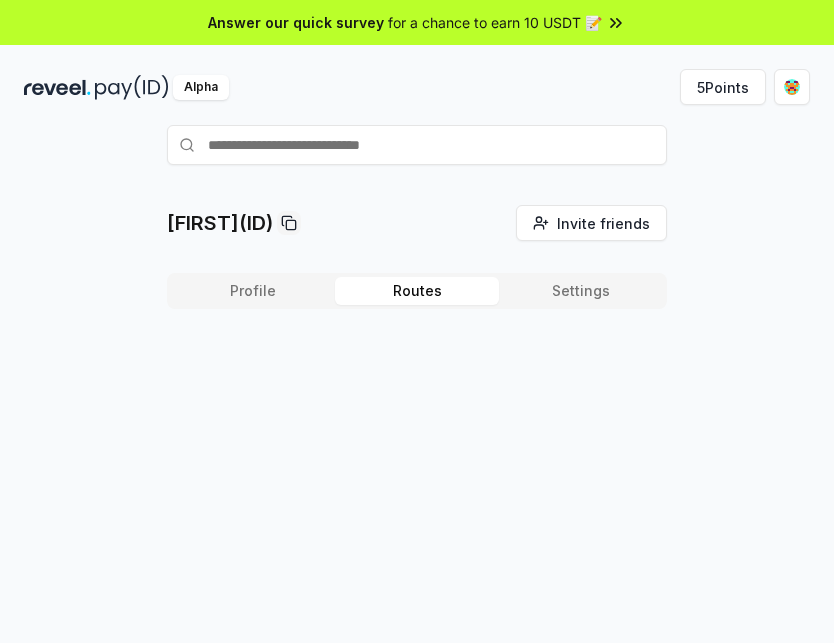 click on "Routes" at bounding box center [417, 291] 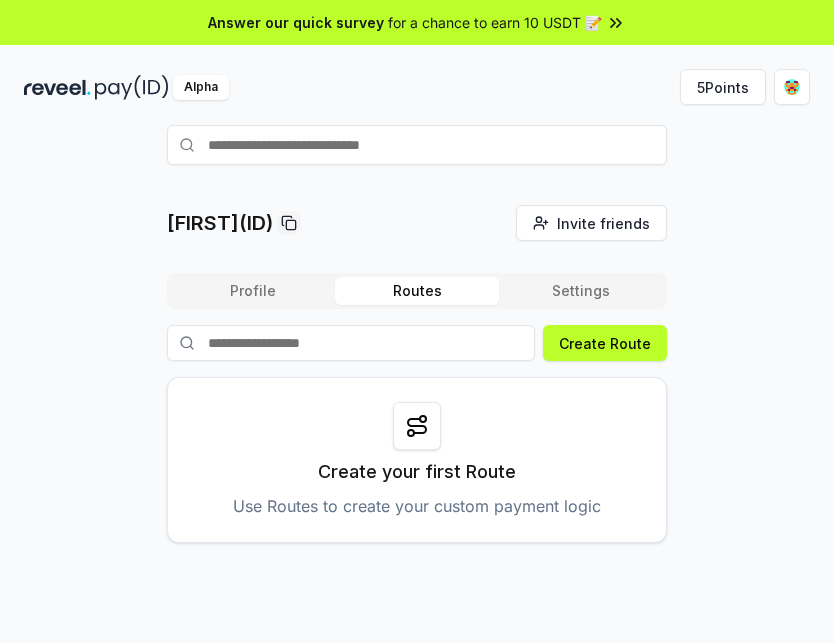 click on "Settings" at bounding box center (581, 291) 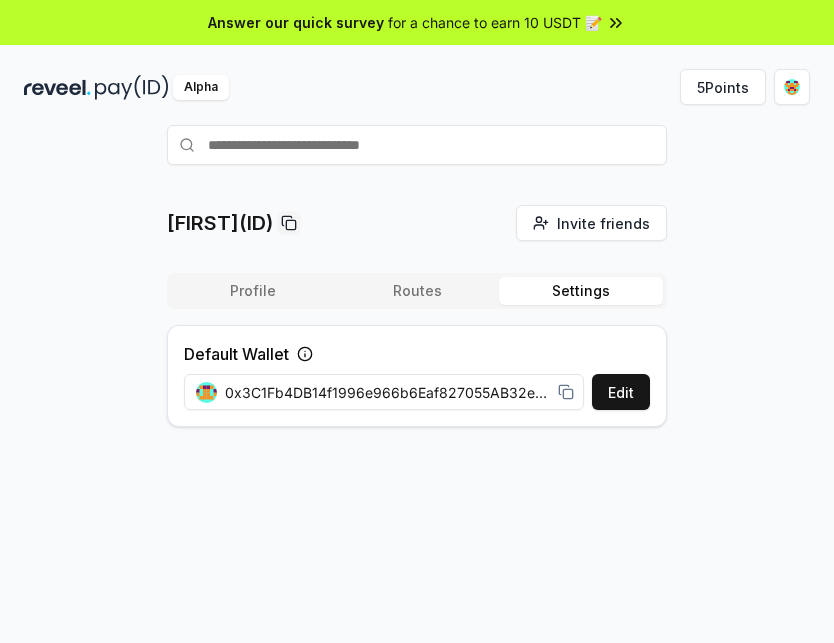 click on "Profile" at bounding box center [253, 291] 